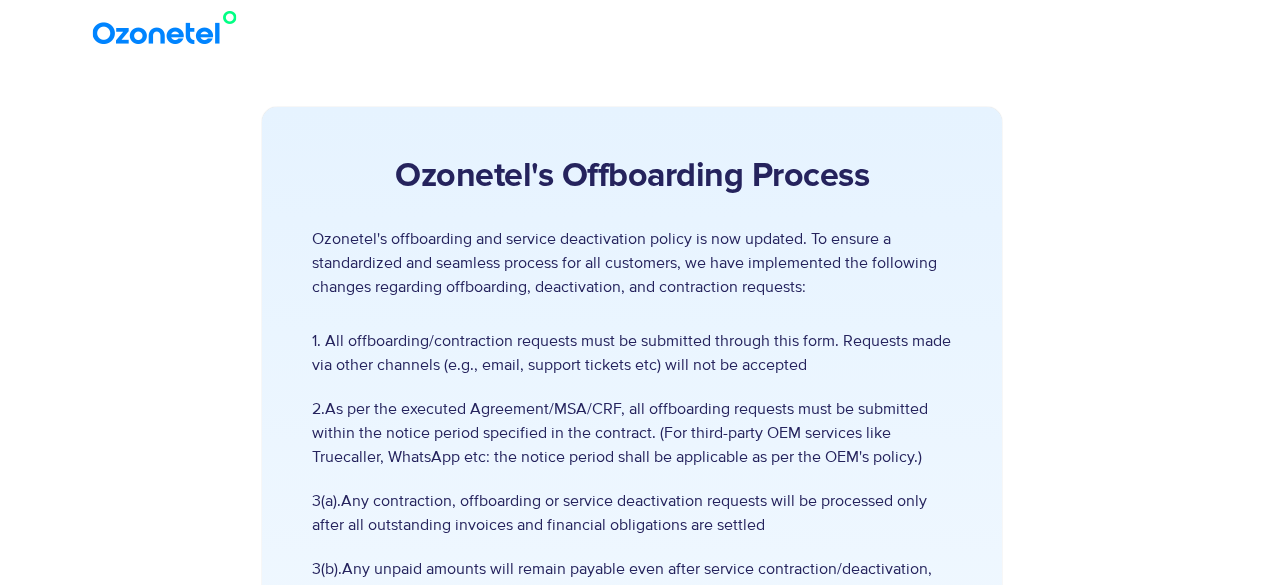 scroll, scrollTop: 738, scrollLeft: 0, axis: vertical 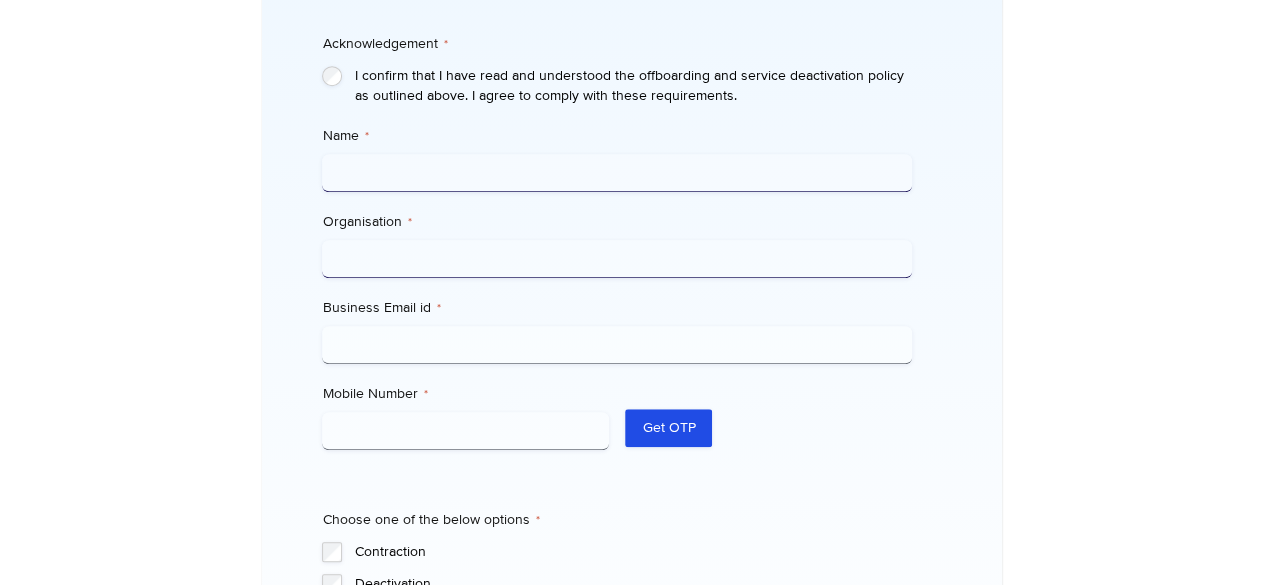 click on "Name *" at bounding box center [617, 173] 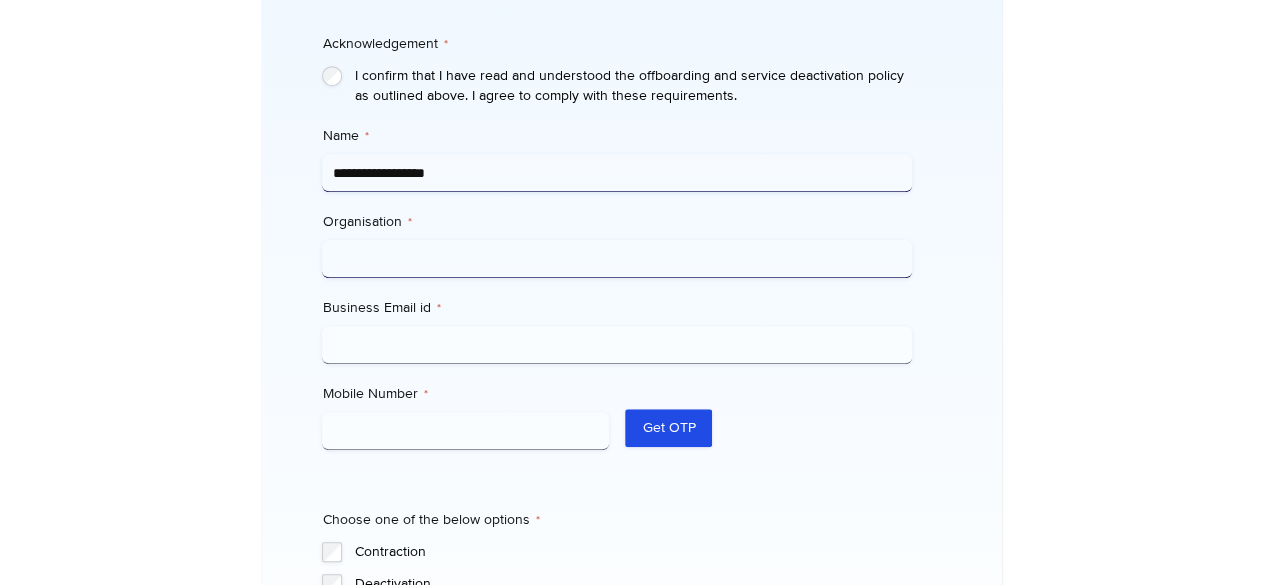 type on "**********" 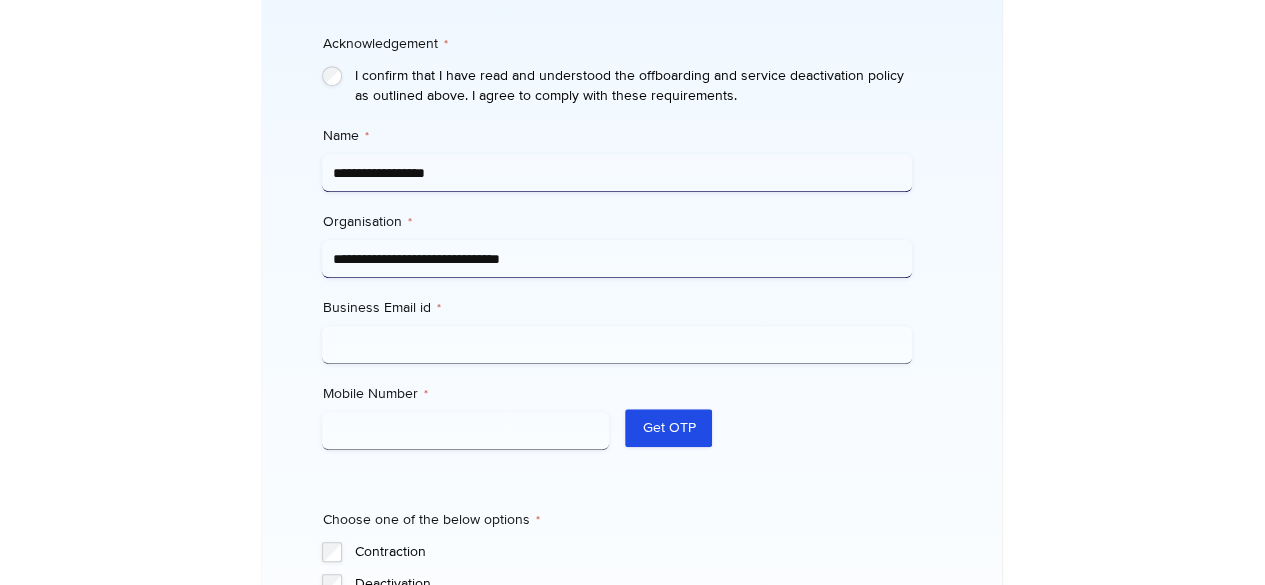 type on "**********" 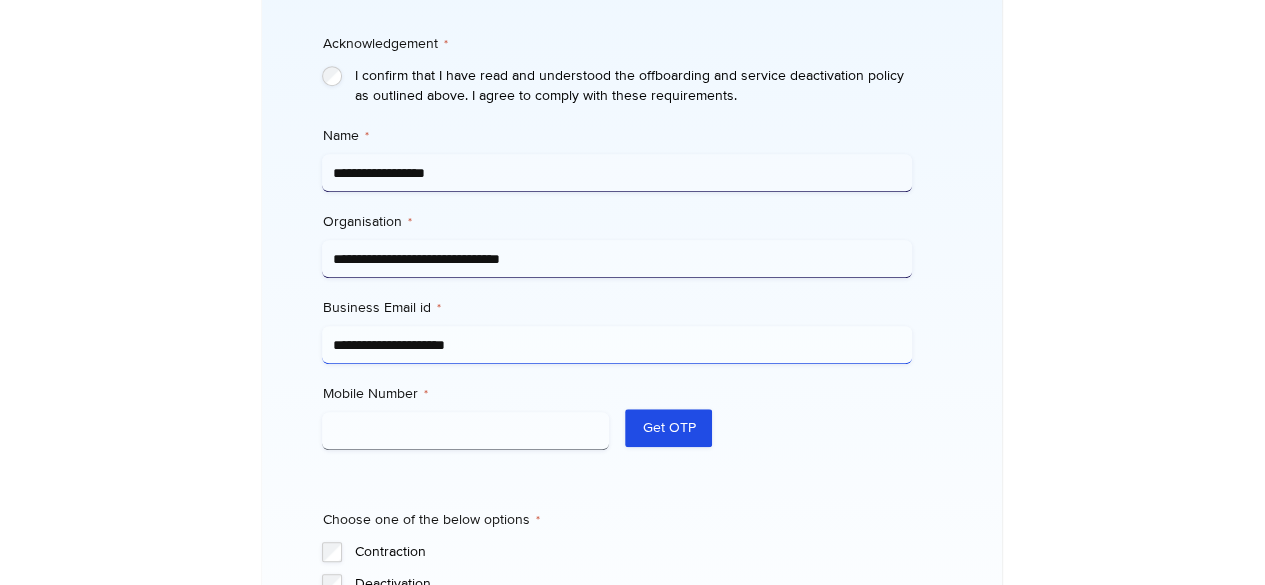 type on "**********" 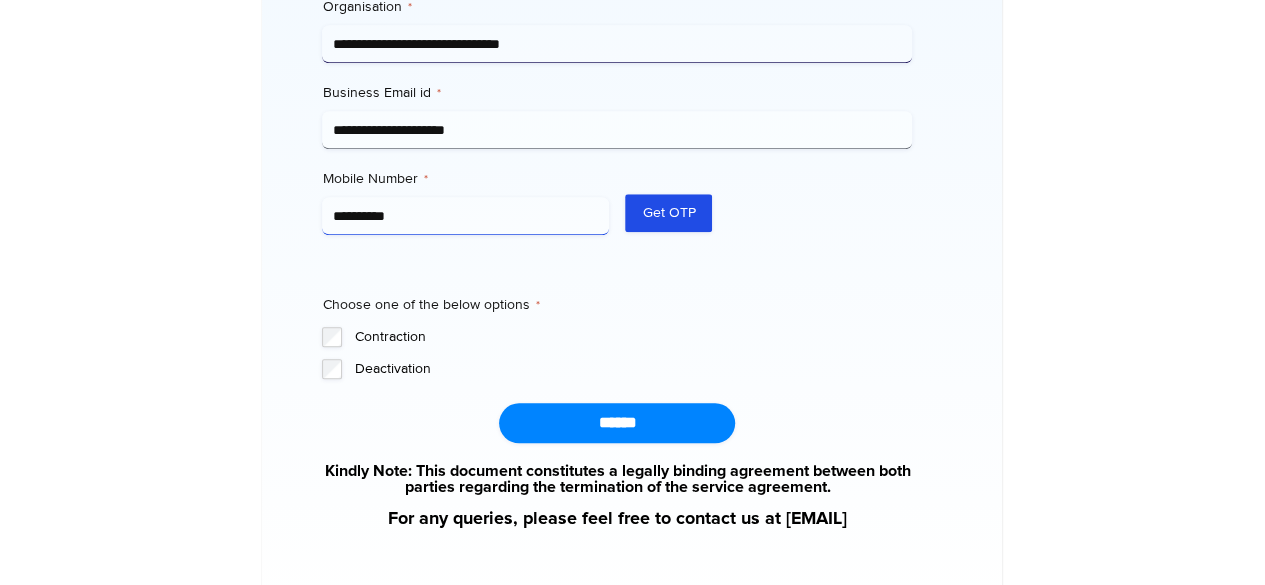 scroll, scrollTop: 922, scrollLeft: 0, axis: vertical 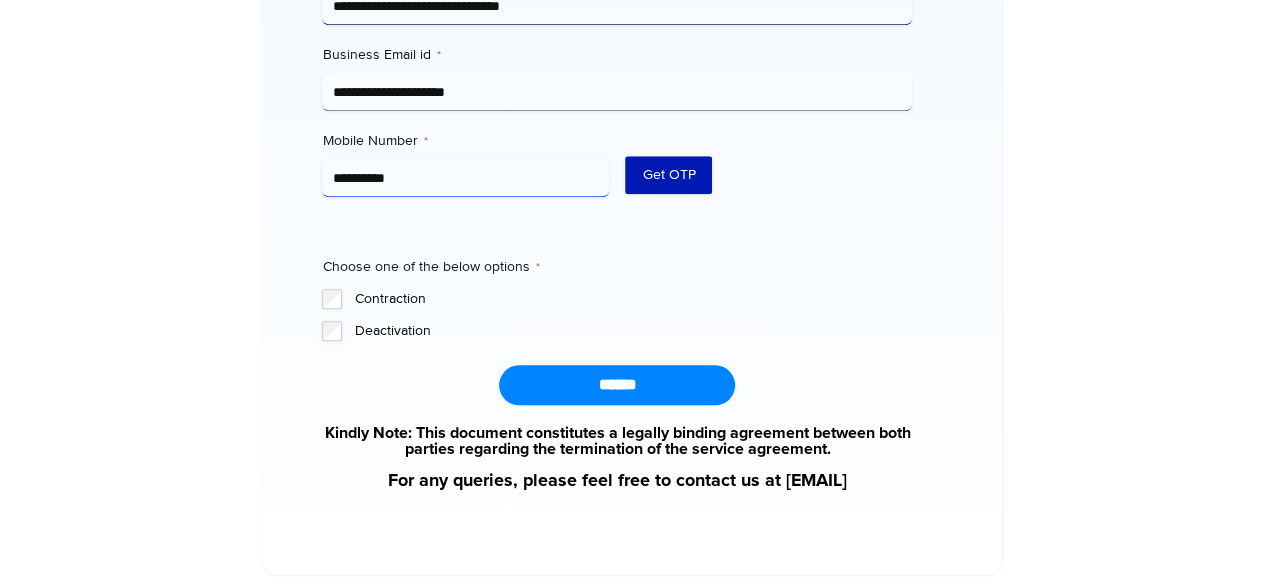 type on "**********" 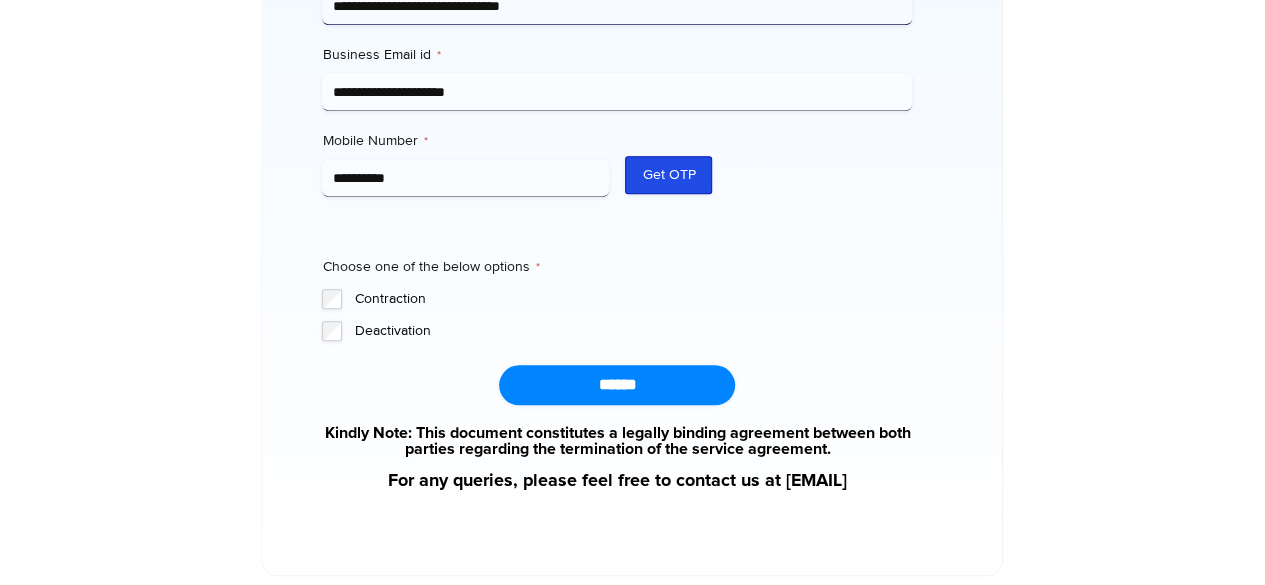 click on "Get OTP" at bounding box center [668, 175] 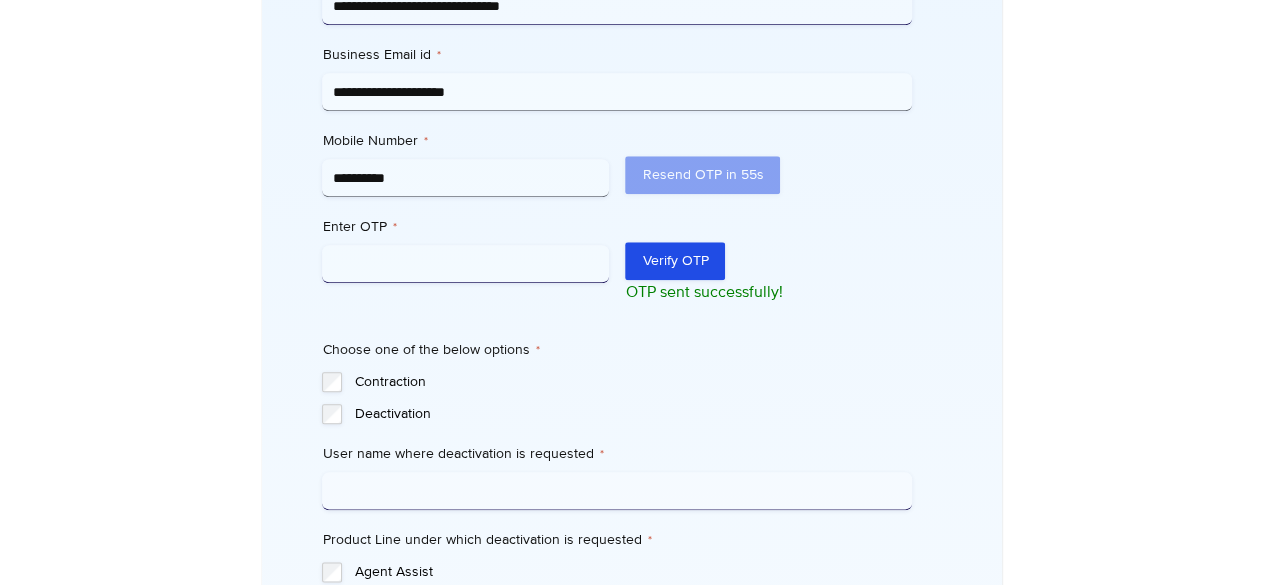 click on "Enter OTP *" at bounding box center [465, 264] 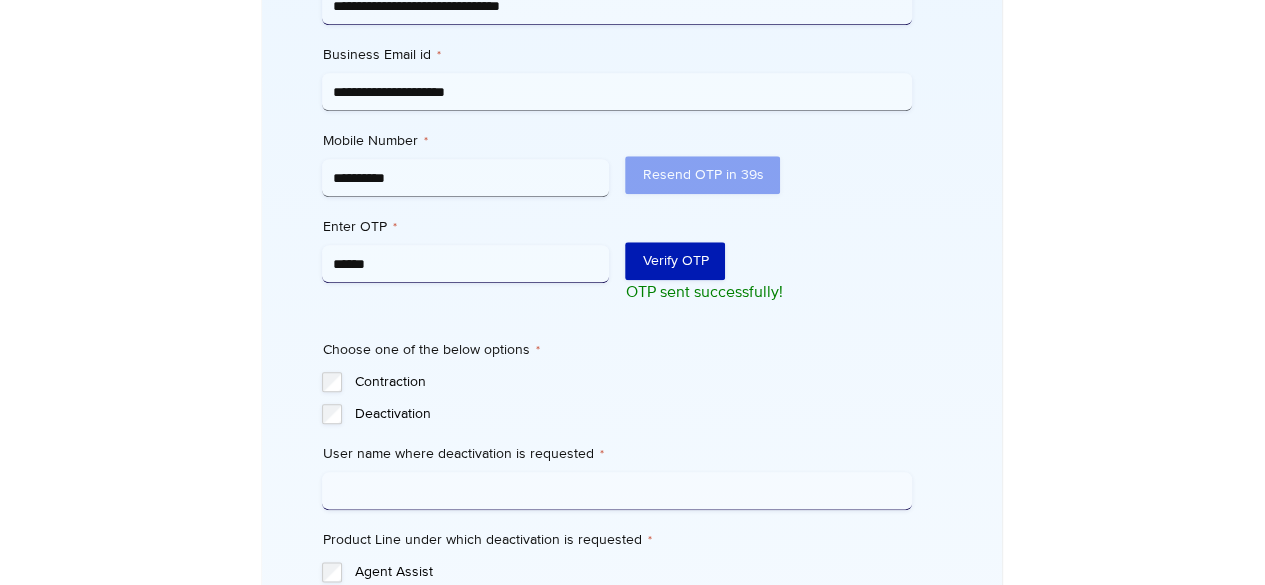 type on "******" 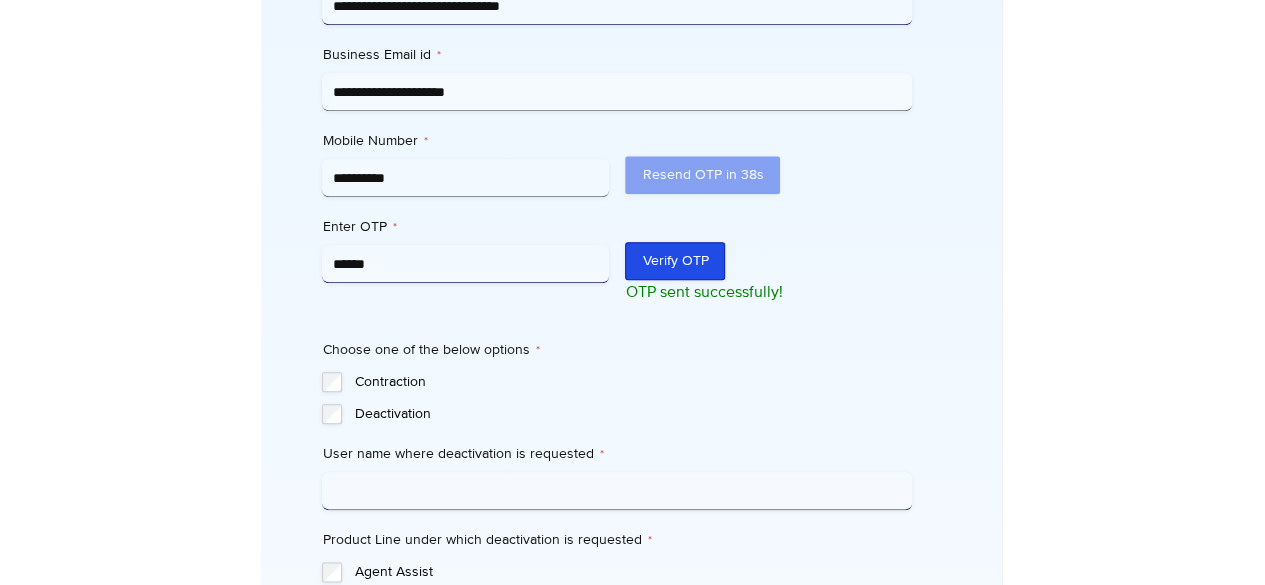 click on "Verify OTP" at bounding box center (675, 261) 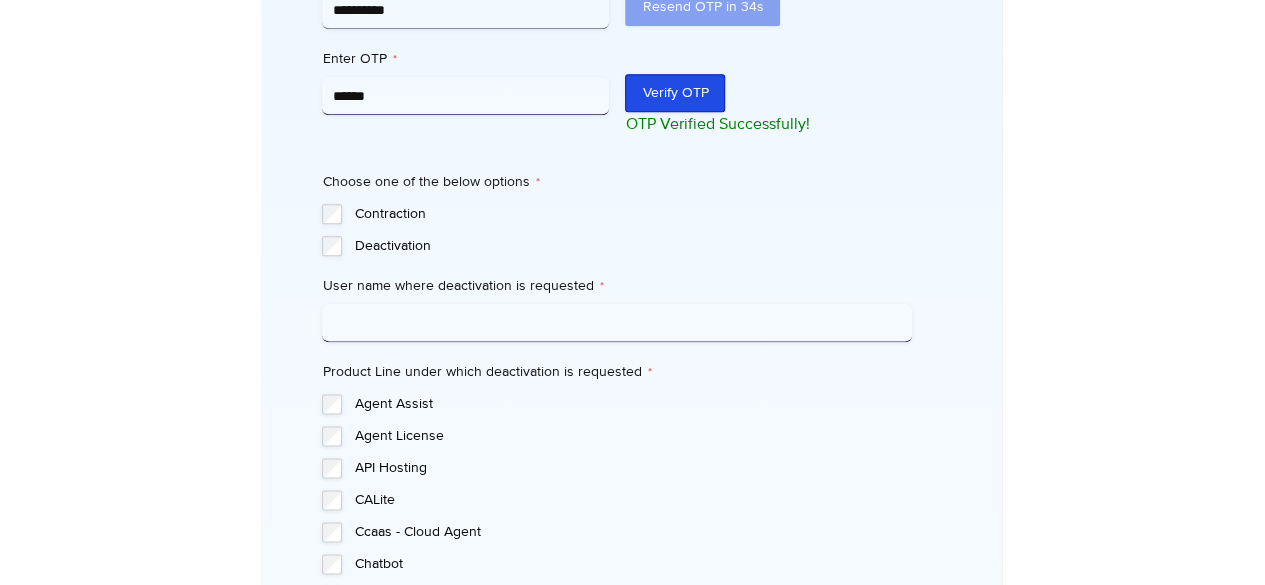 scroll, scrollTop: 1106, scrollLeft: 0, axis: vertical 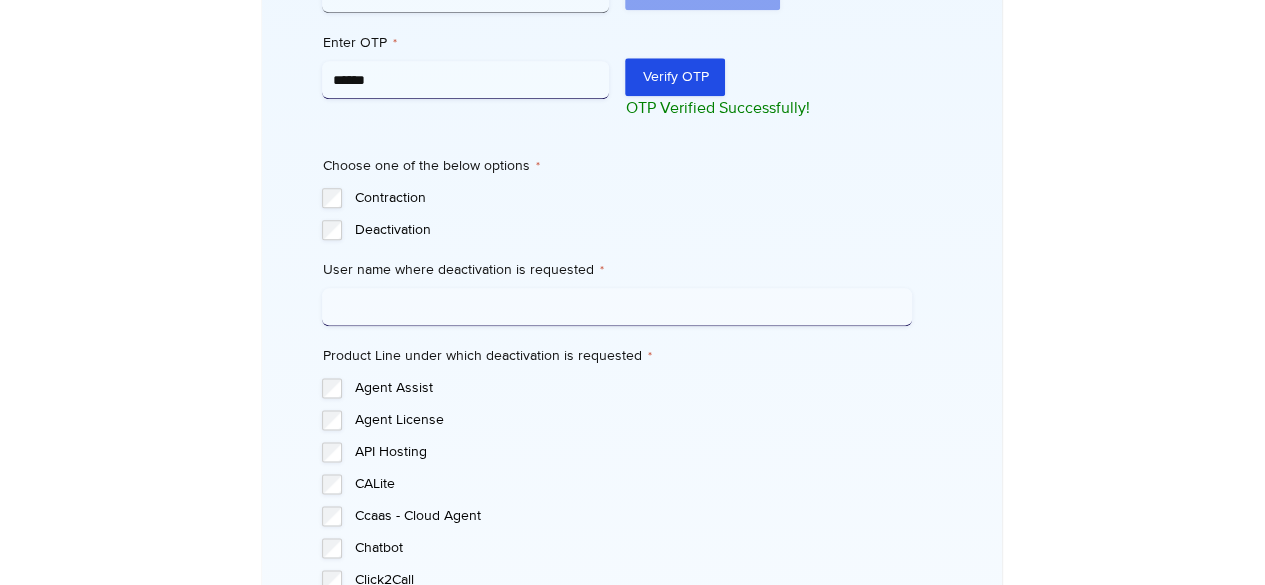 click on "User name where deactivation is requested *" at bounding box center (617, 307) 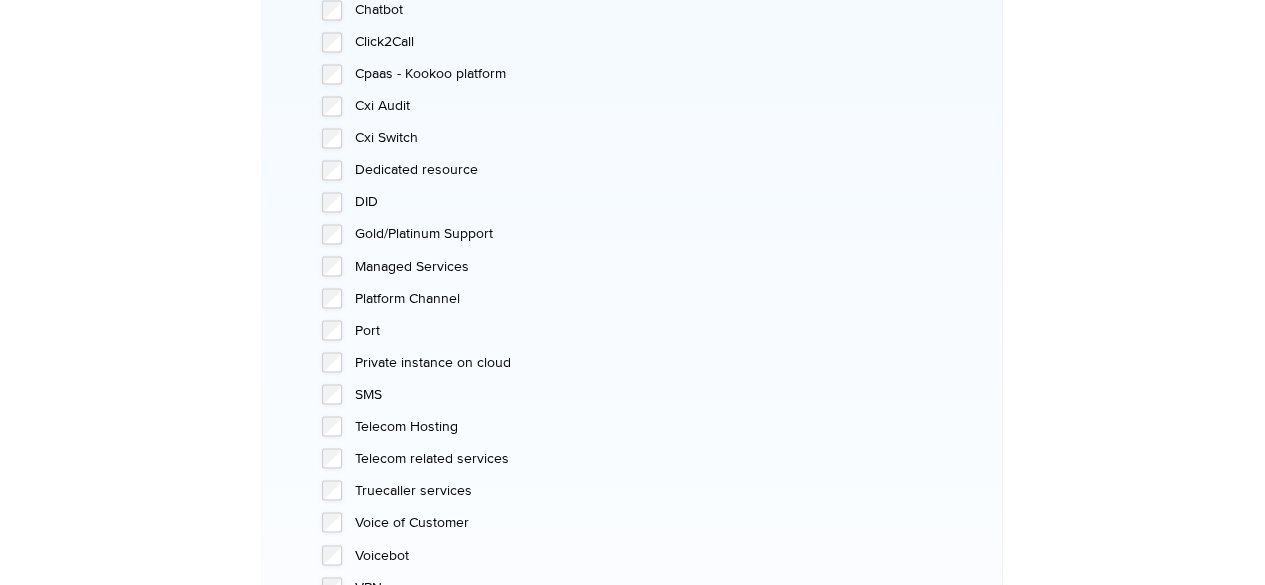 scroll, scrollTop: 1645, scrollLeft: 0, axis: vertical 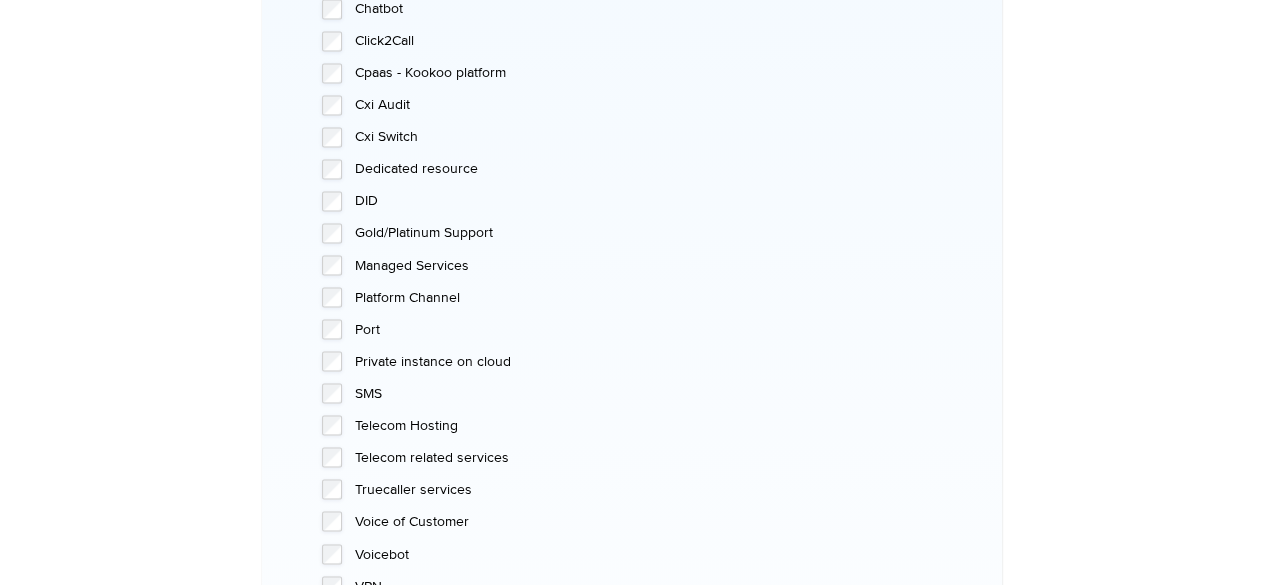 type on "******" 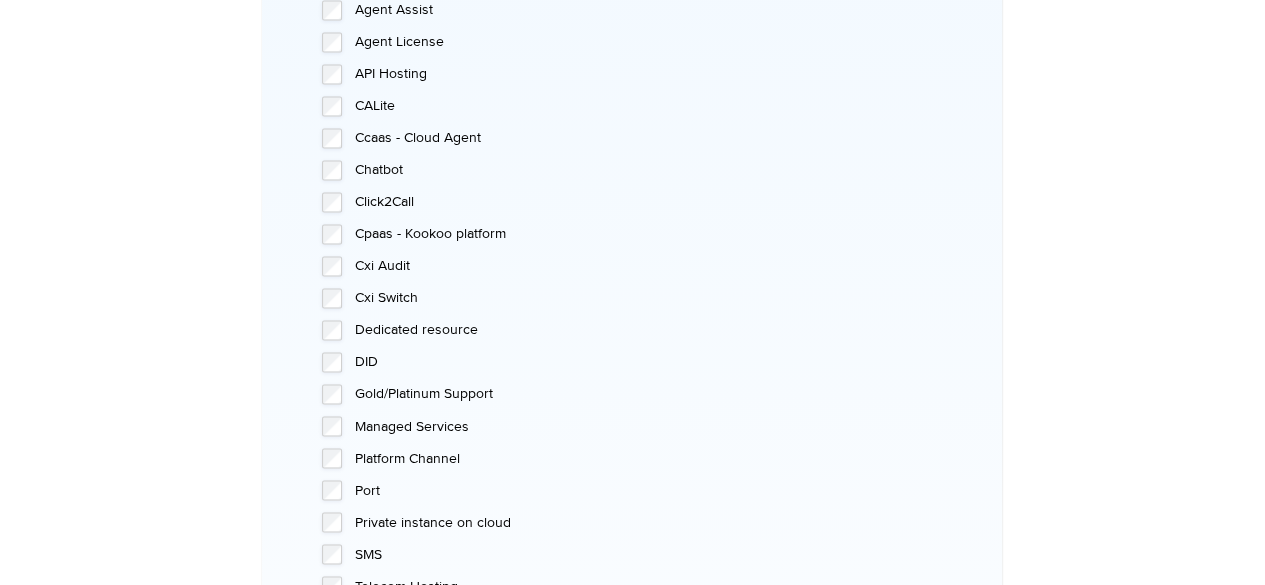 scroll, scrollTop: 1463, scrollLeft: 0, axis: vertical 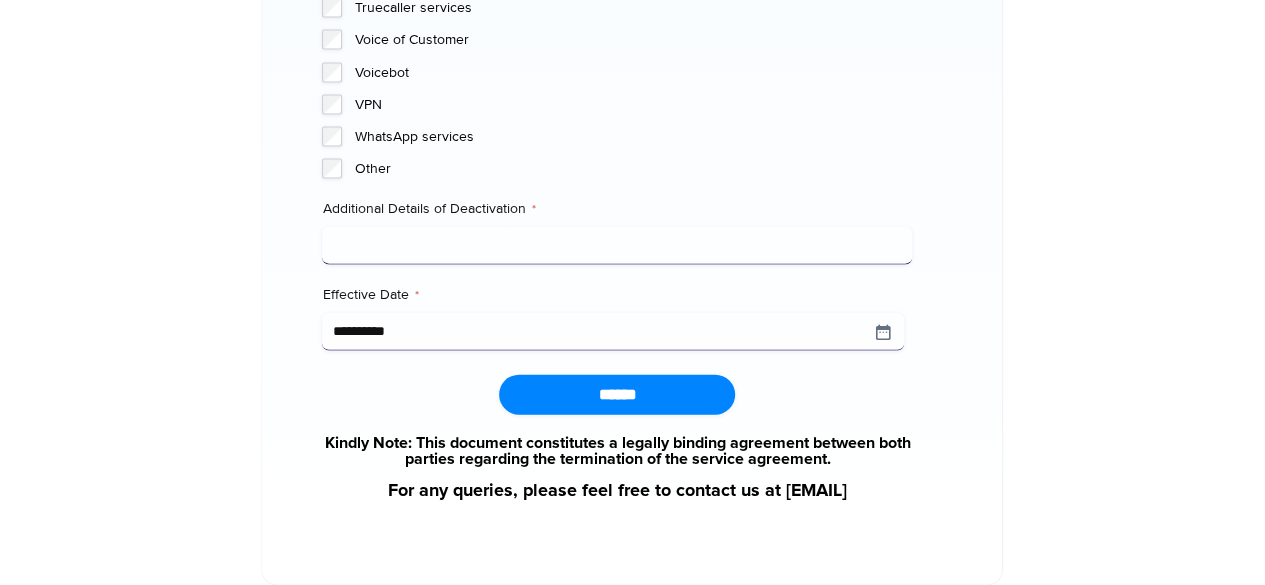 click on "Additional Details of Deactivation *" at bounding box center (617, 246) 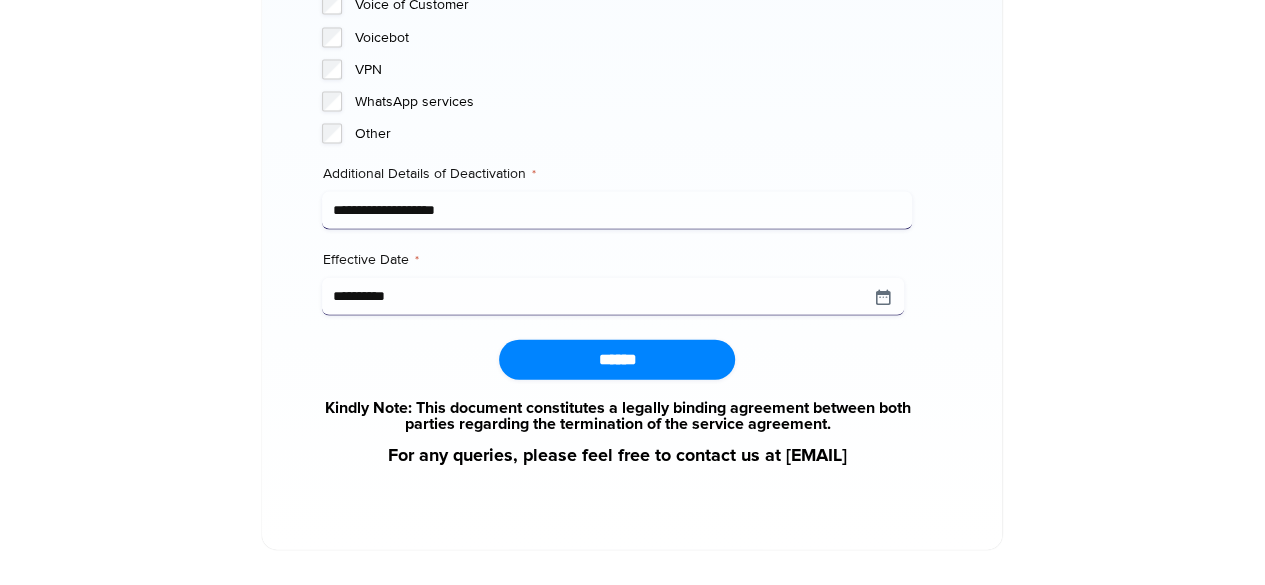scroll, scrollTop: 2168, scrollLeft: 0, axis: vertical 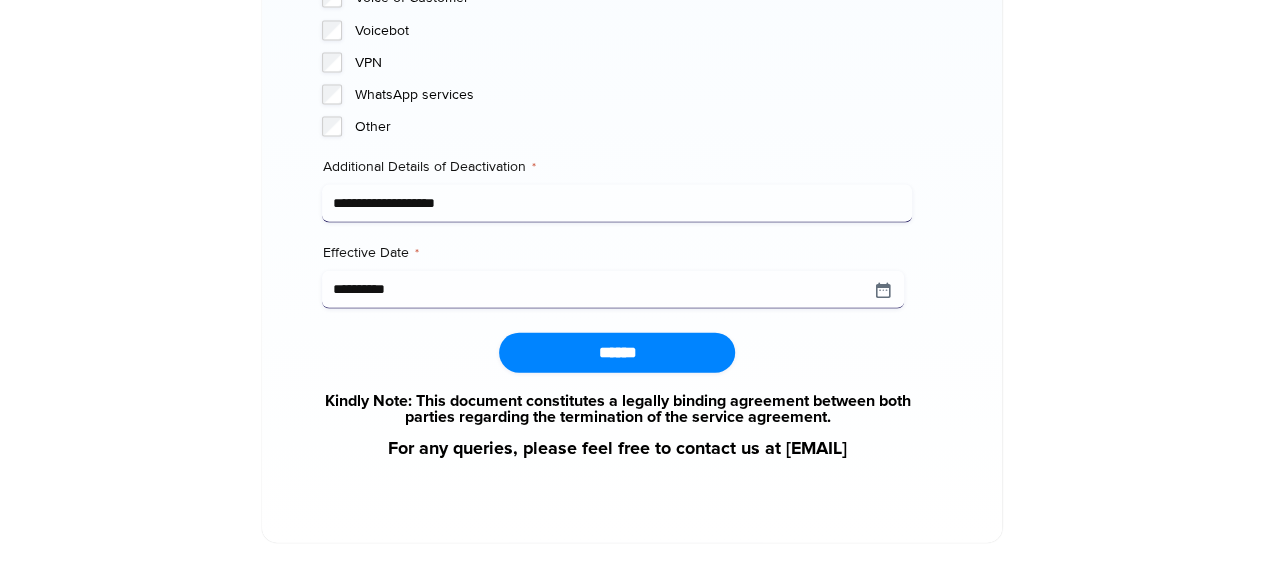 drag, startPoint x: 490, startPoint y: 257, endPoint x: 253, endPoint y: 244, distance: 237.35628 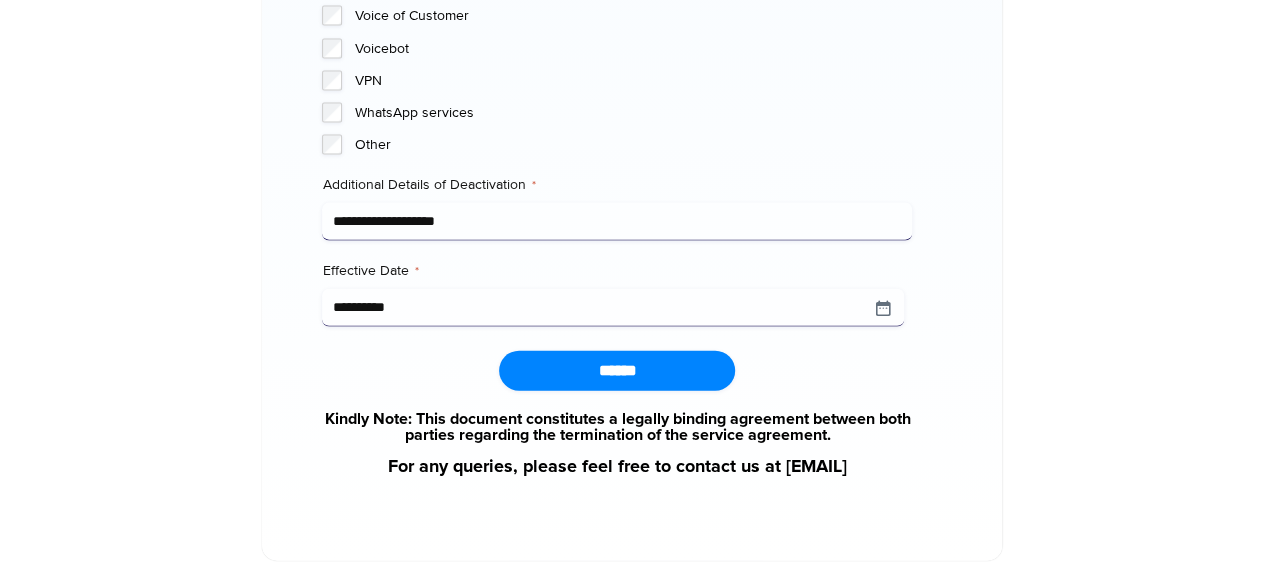 scroll, scrollTop: 2153, scrollLeft: 0, axis: vertical 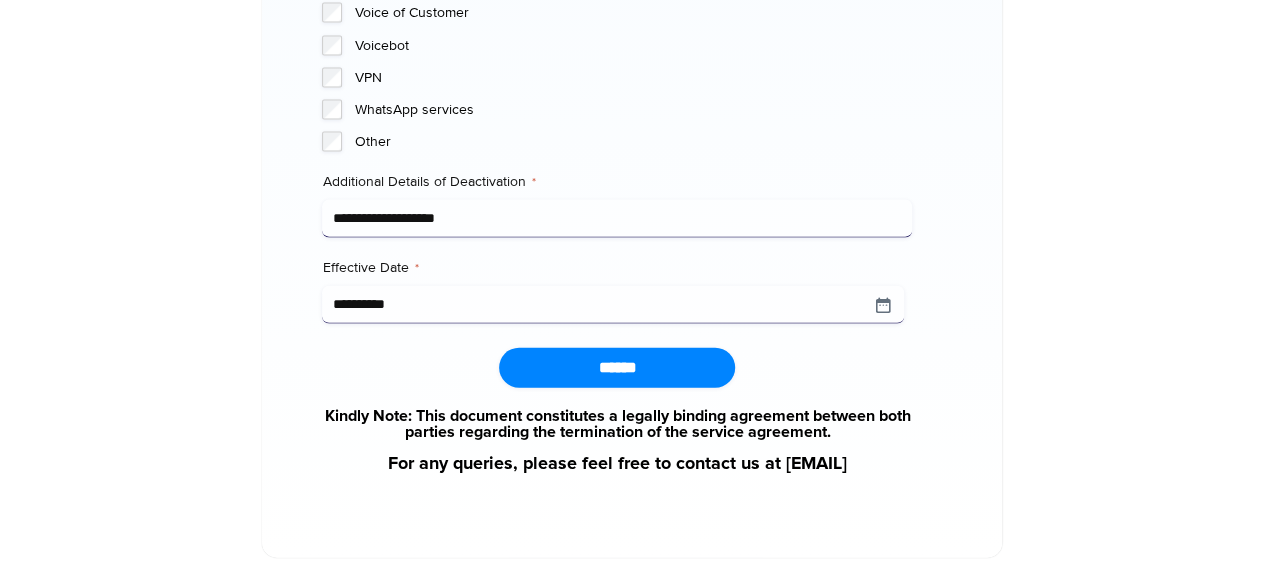 type on "**********" 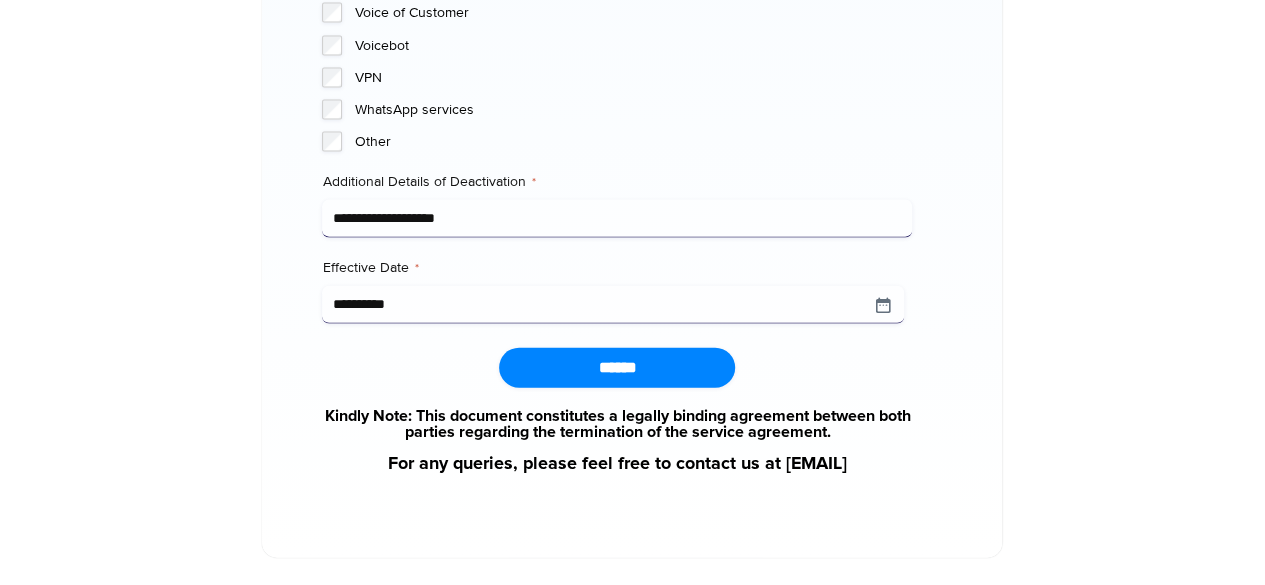 click on "******" at bounding box center [617, 368] 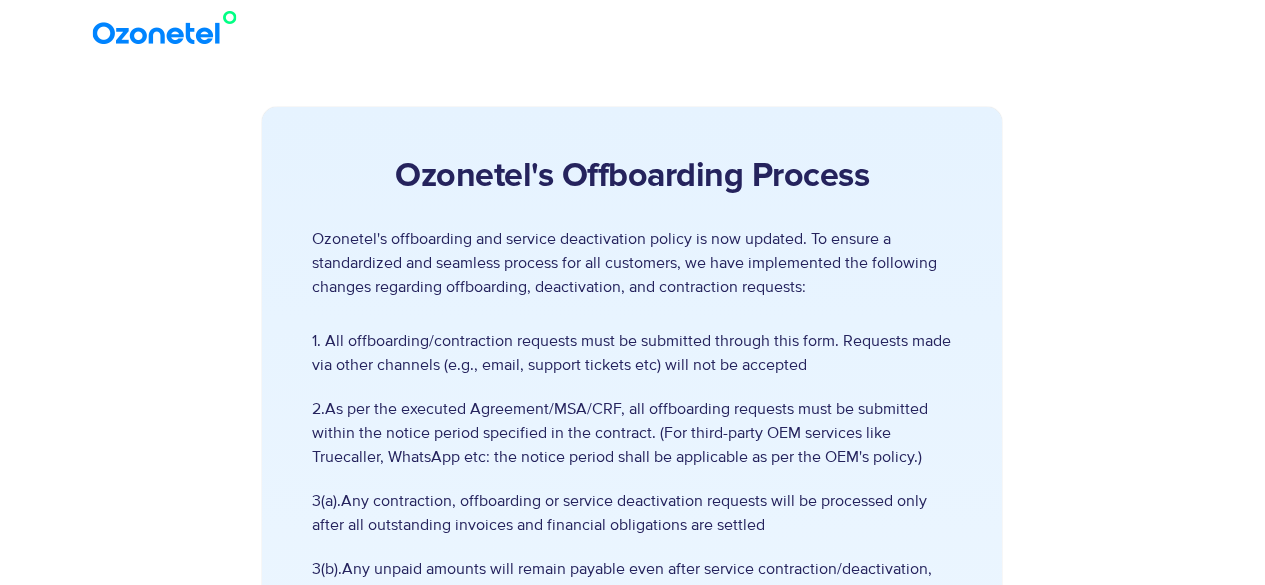 scroll, scrollTop: 0, scrollLeft: 0, axis: both 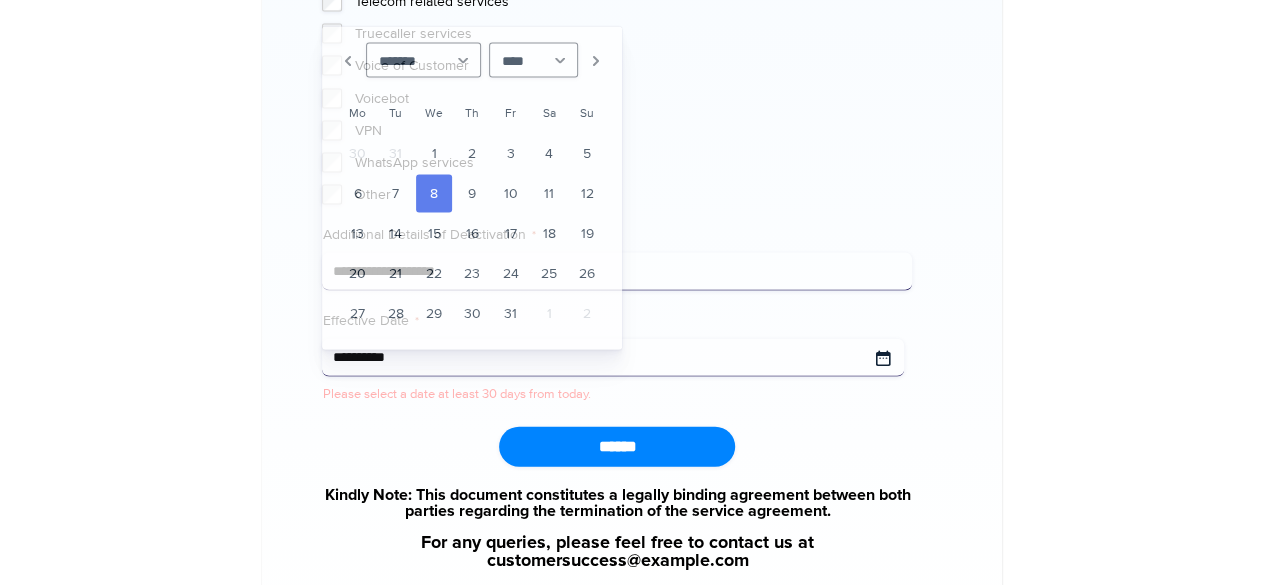 click on "**********" at bounding box center (613, 358) 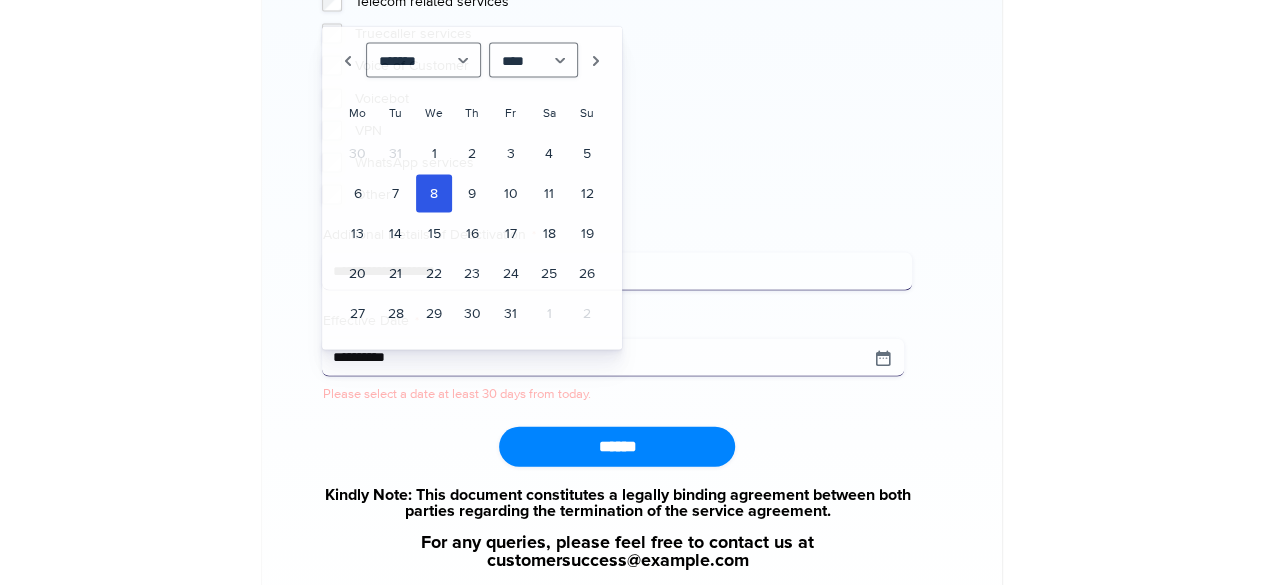 click on "Effective Date *" at bounding box center (617, 321) 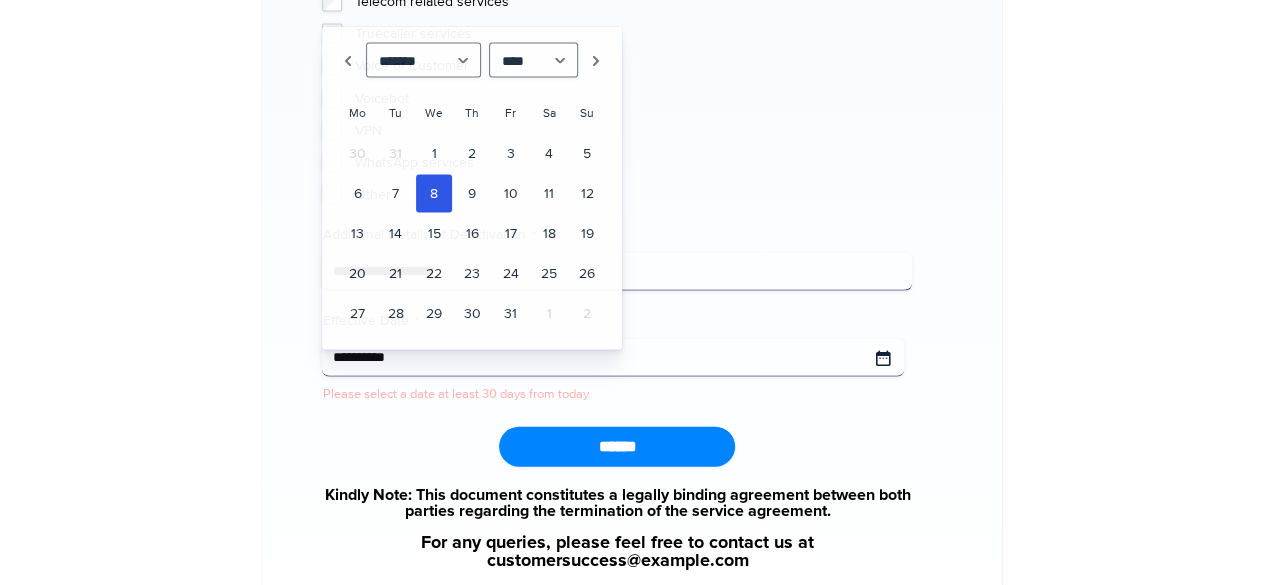 click on "**********" at bounding box center [613, 358] 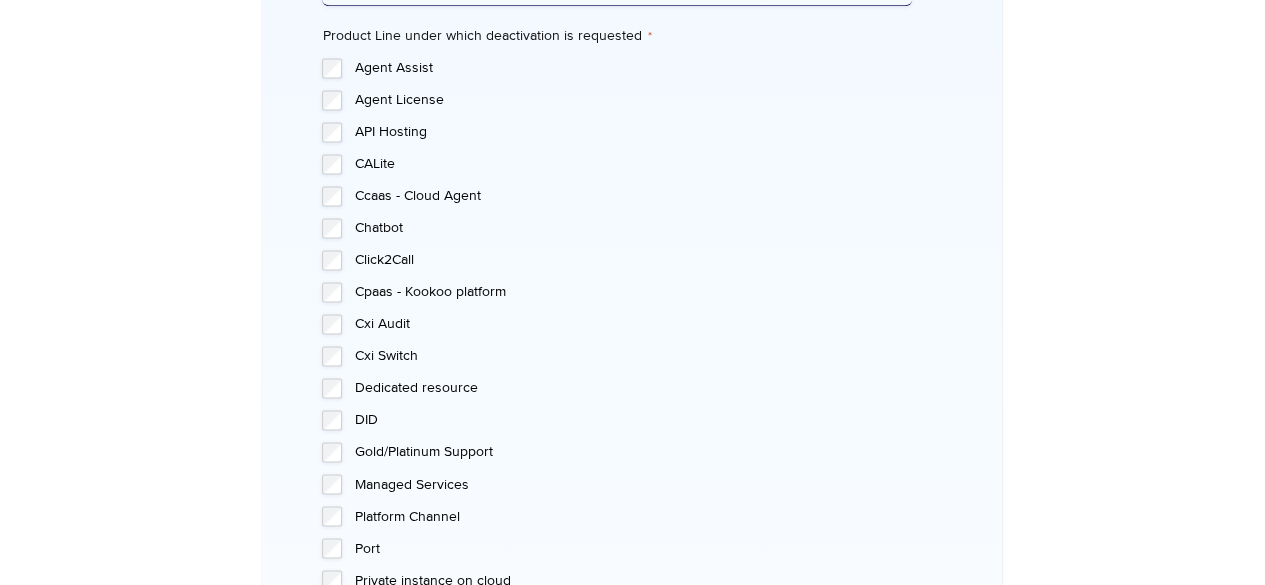 scroll, scrollTop: 1410, scrollLeft: 0, axis: vertical 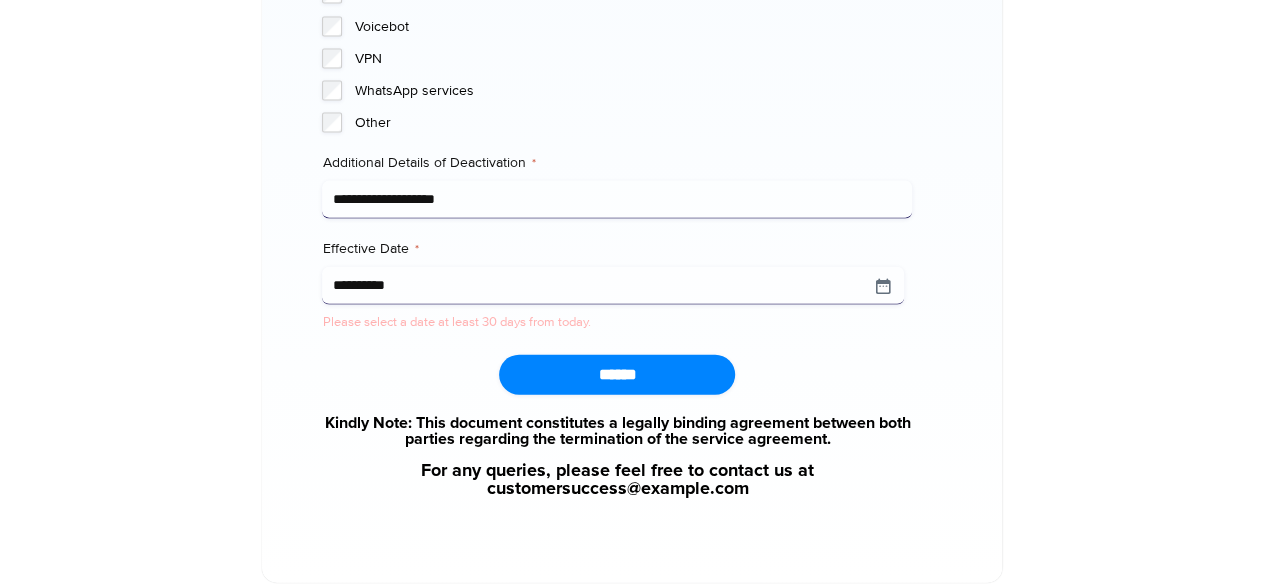 click on "**********" at bounding box center [617, 200] 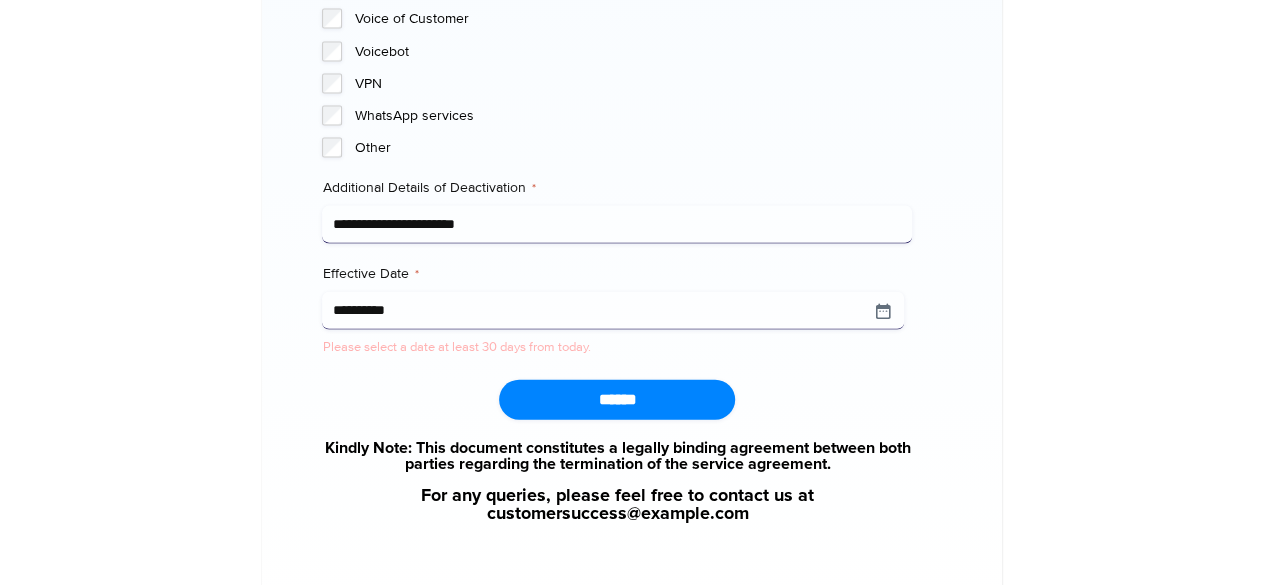 scroll, scrollTop: 2252, scrollLeft: 0, axis: vertical 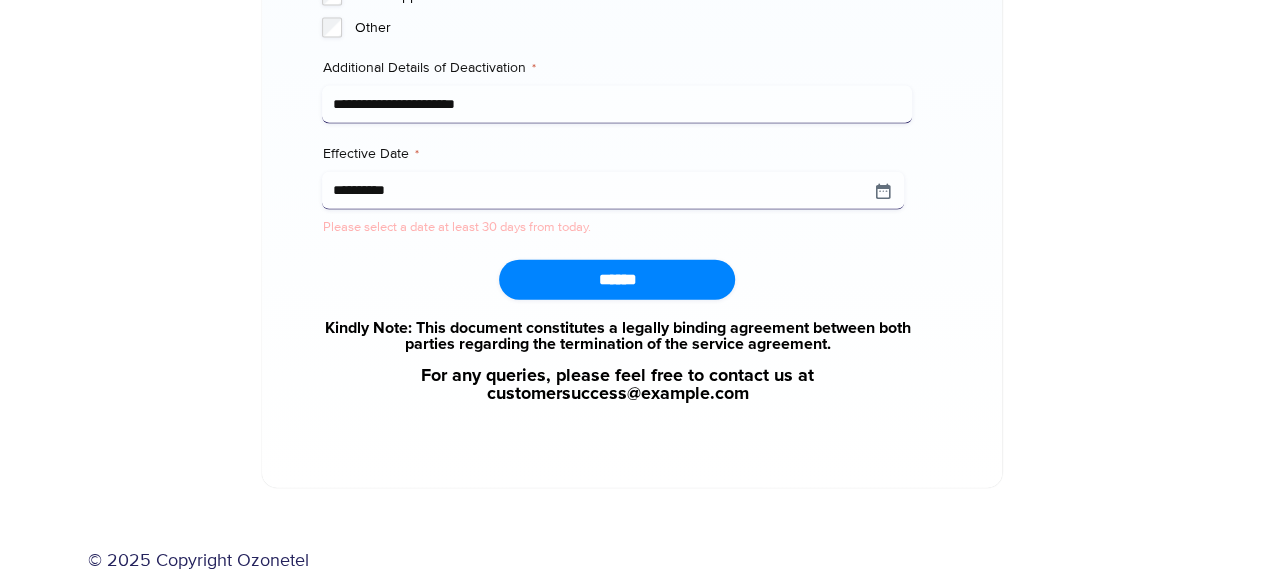 click on "**********" at bounding box center [617, 105] 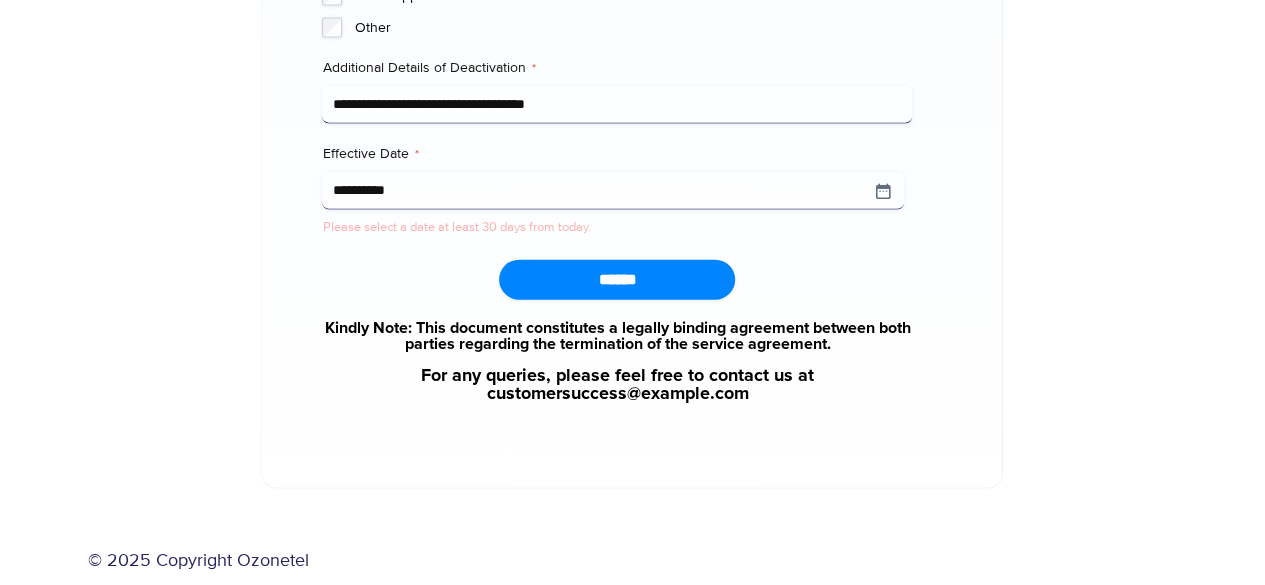 click on "**********" at bounding box center (617, 105) 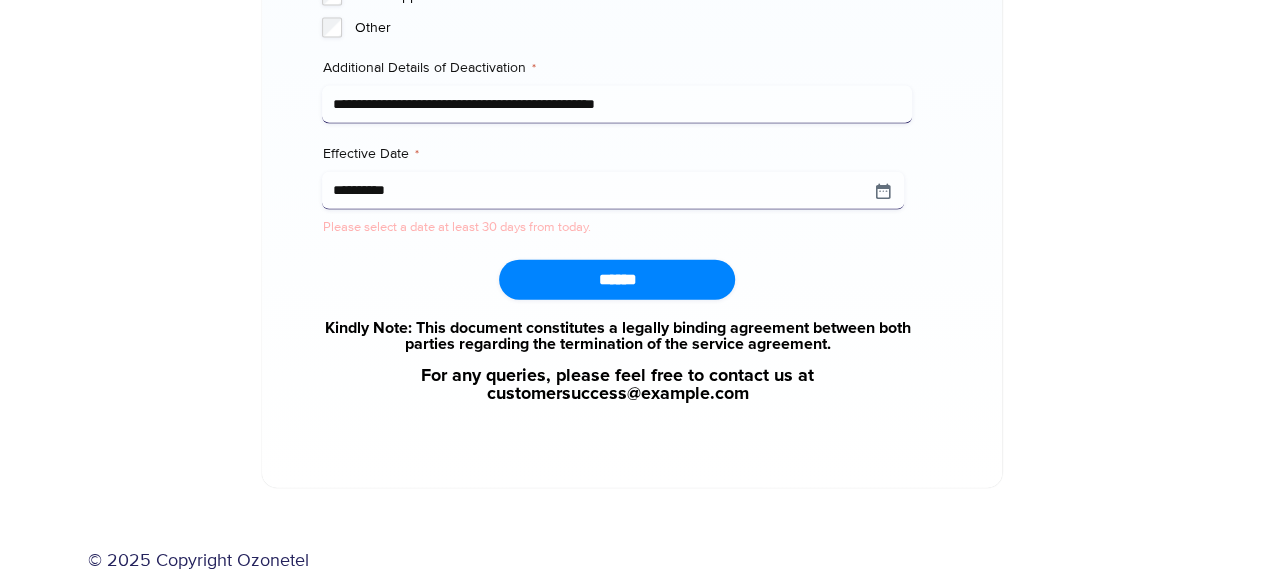 type on "**********" 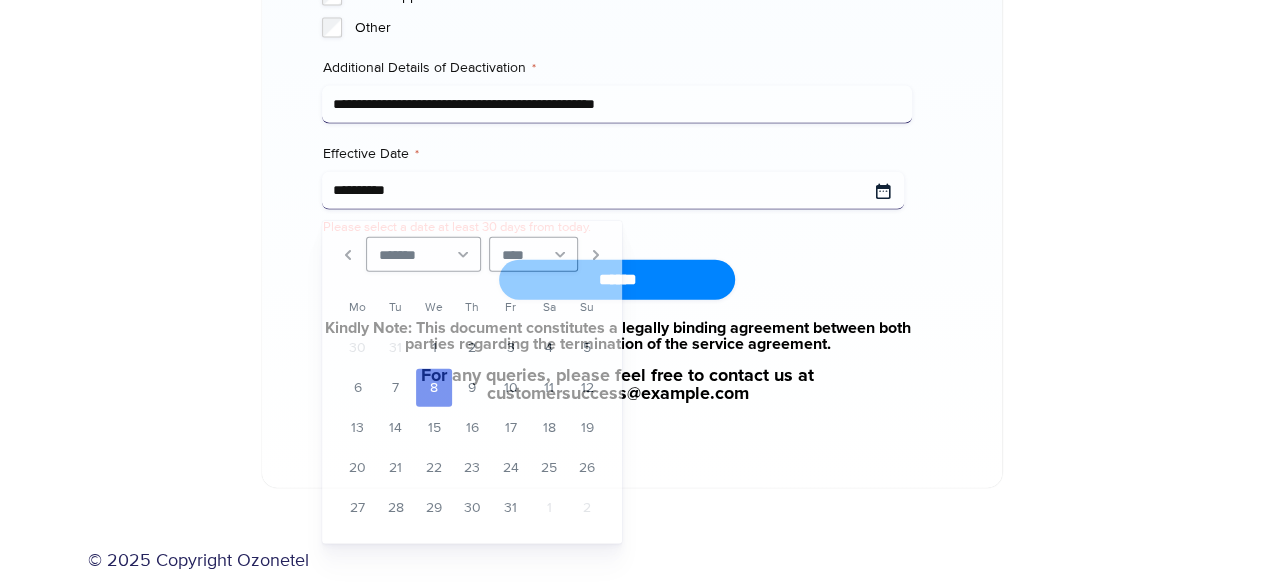 click on "**********" at bounding box center [613, 191] 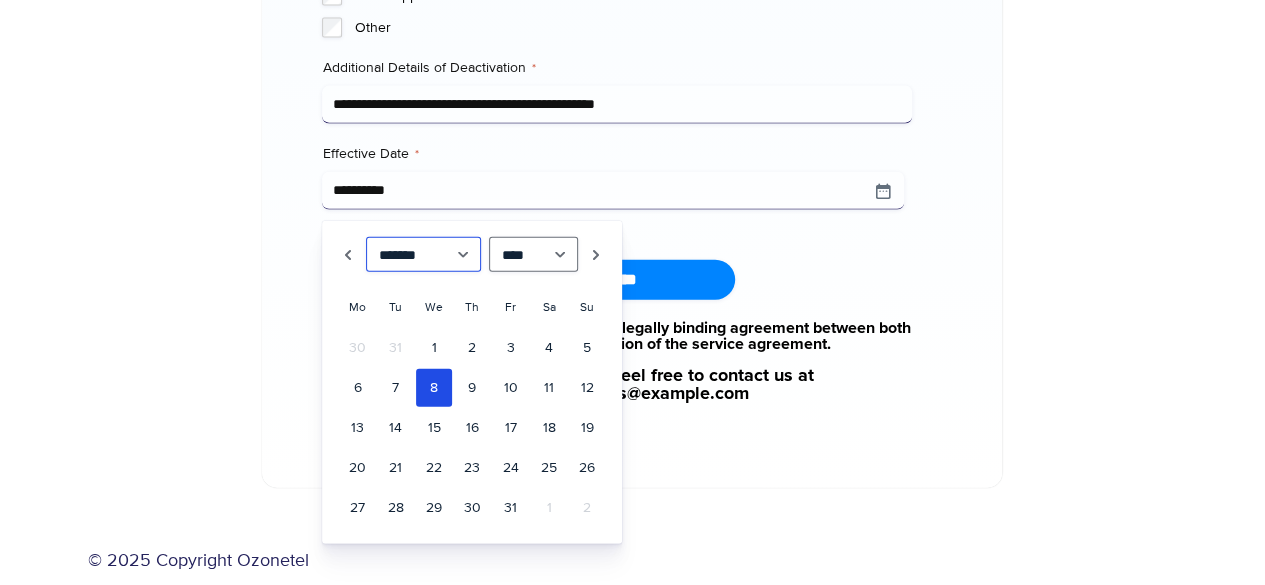 click on "******* ******** ***** ***** *** **** **** ****** ********* ******* ******** ********" at bounding box center [423, 254] 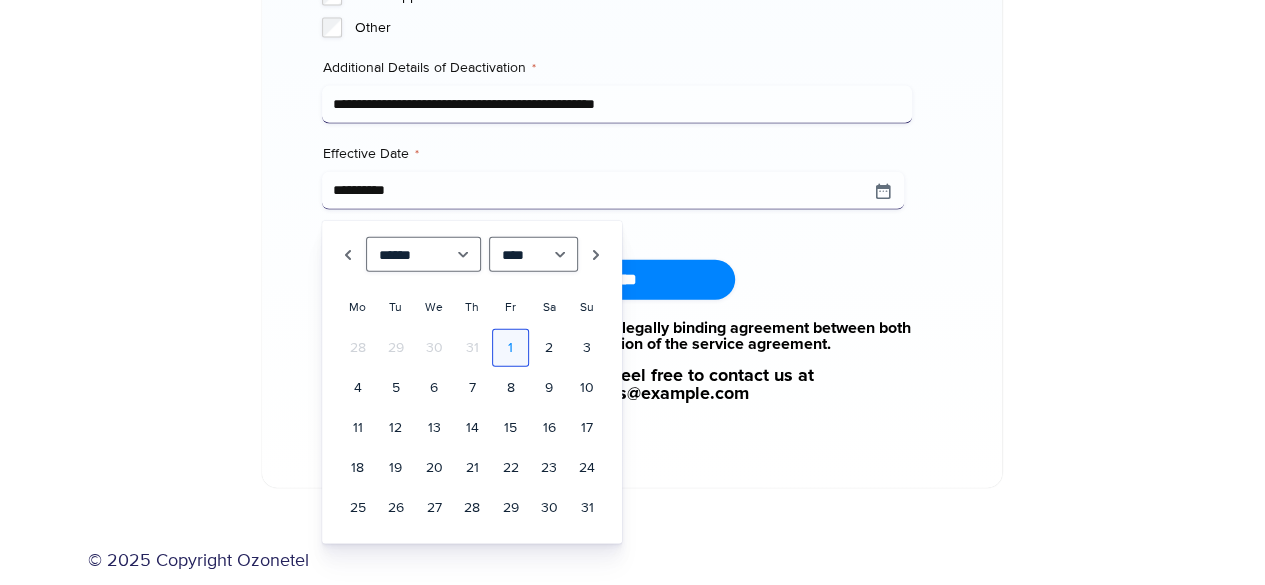 click on "1" at bounding box center (510, 348) 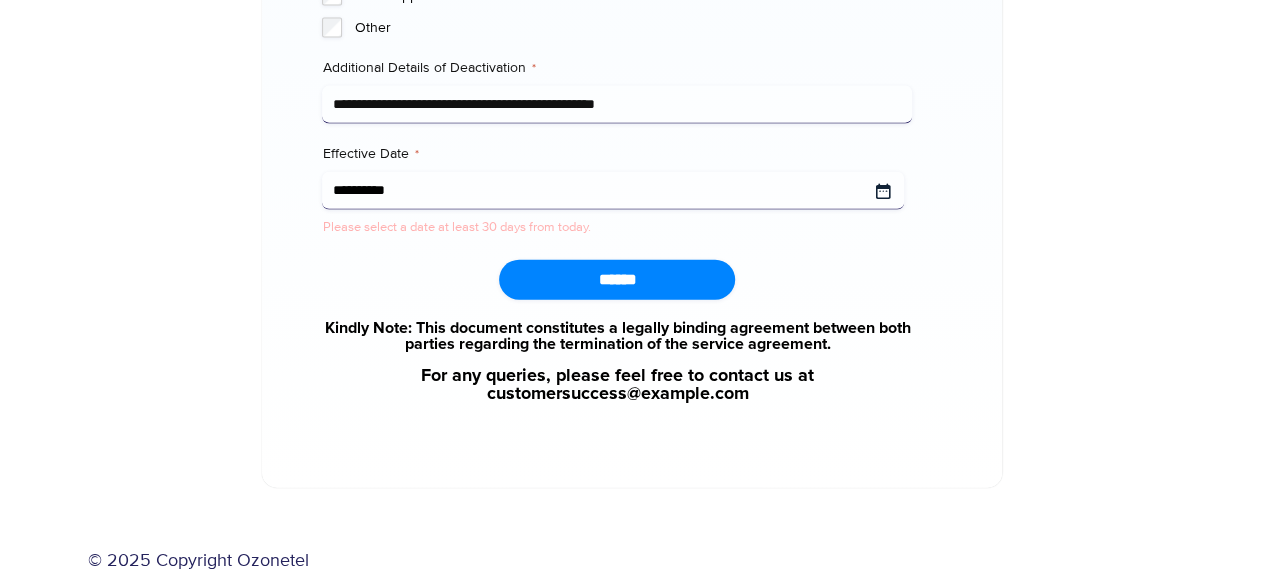 click on "Effective Date *" at bounding box center [613, 191] 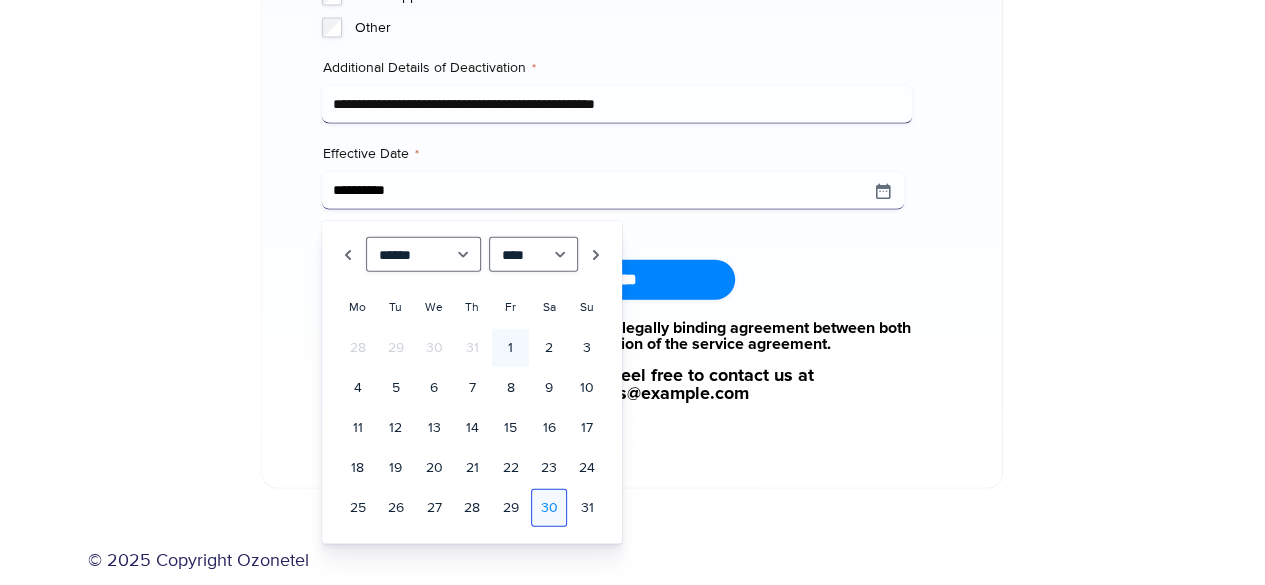 click on "30" at bounding box center (549, 508) 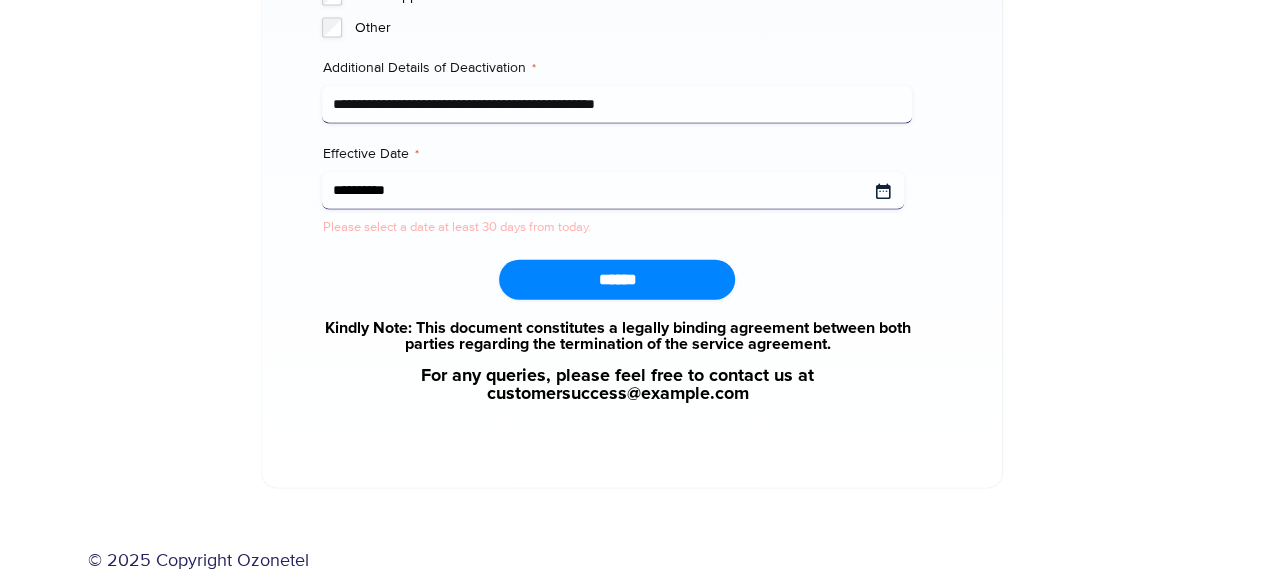 click on "Effective Date *" at bounding box center (613, 191) 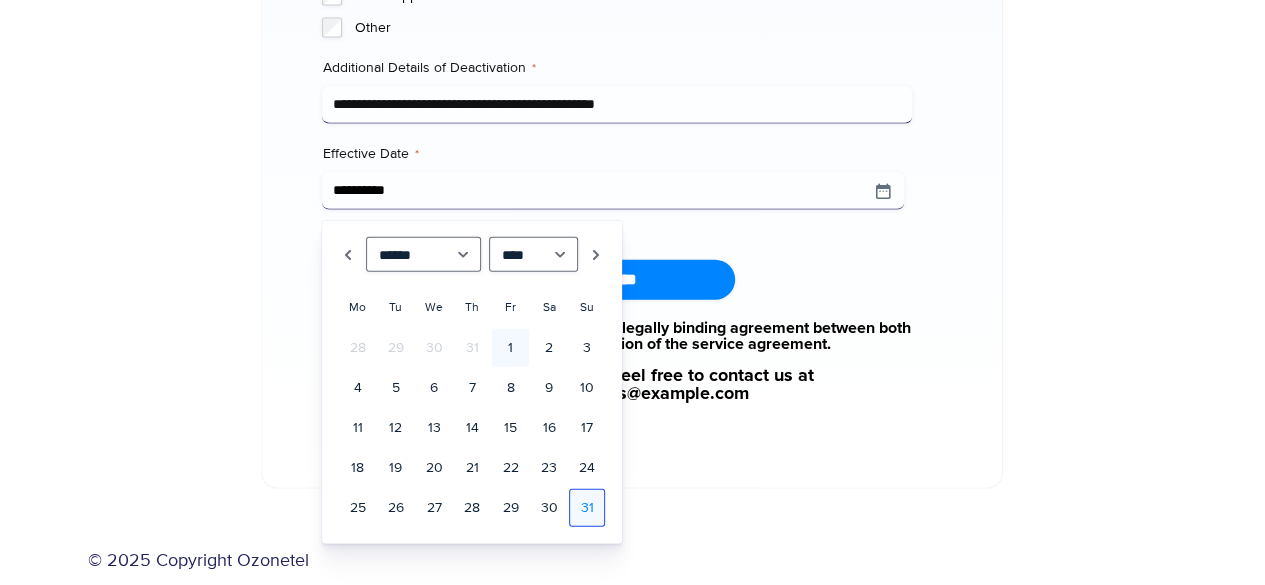 click on "31" at bounding box center [587, 508] 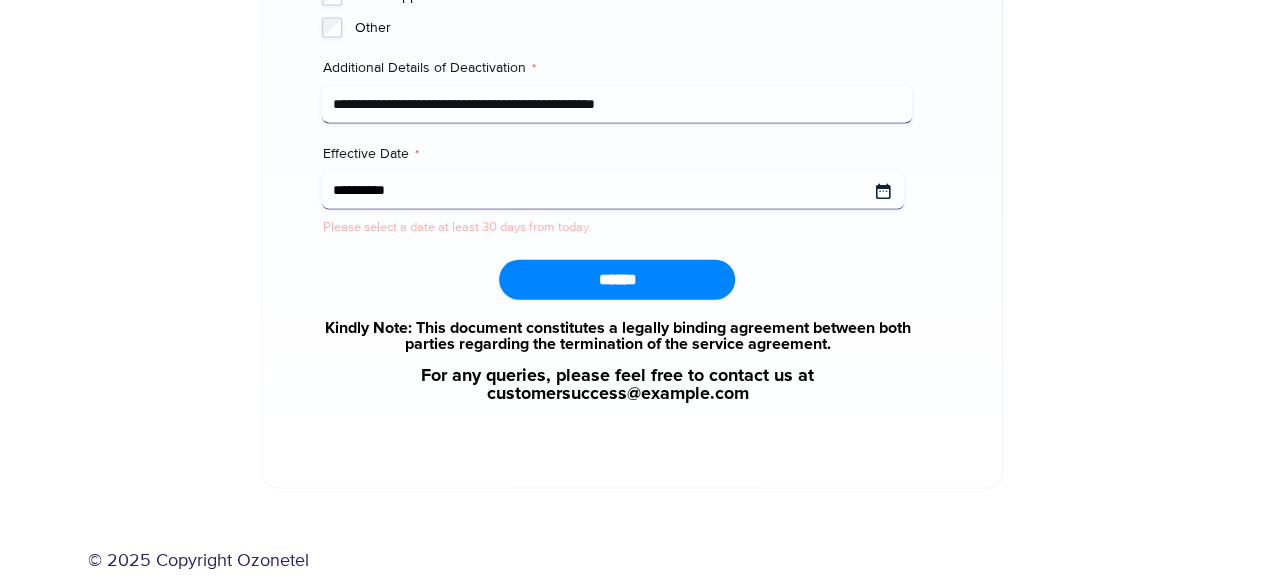 click on "Effective Date *" at bounding box center [613, 191] 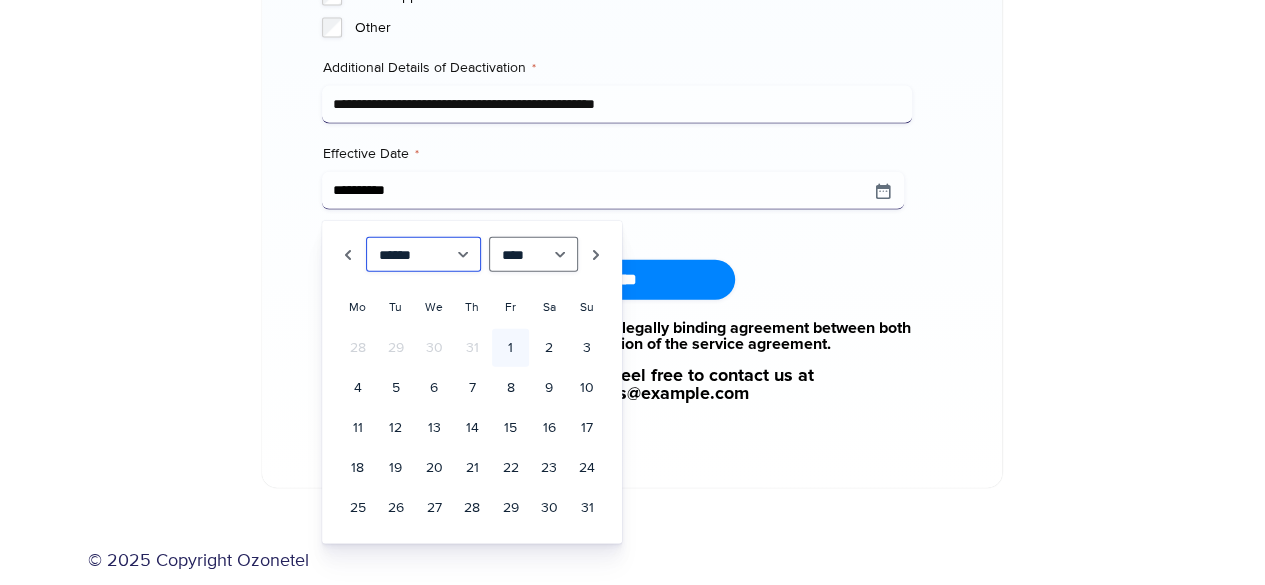 click on "******* ******** ***** ***** *** **** **** ****** ********* ******* ******** ********" at bounding box center [423, 254] 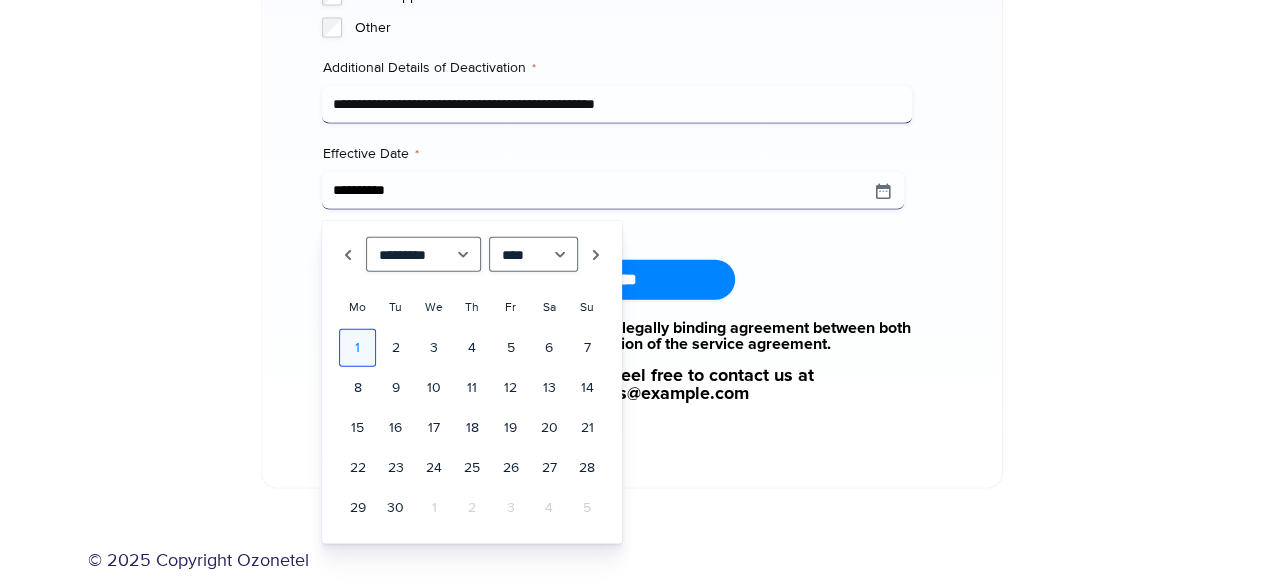 click on "1" at bounding box center [357, 348] 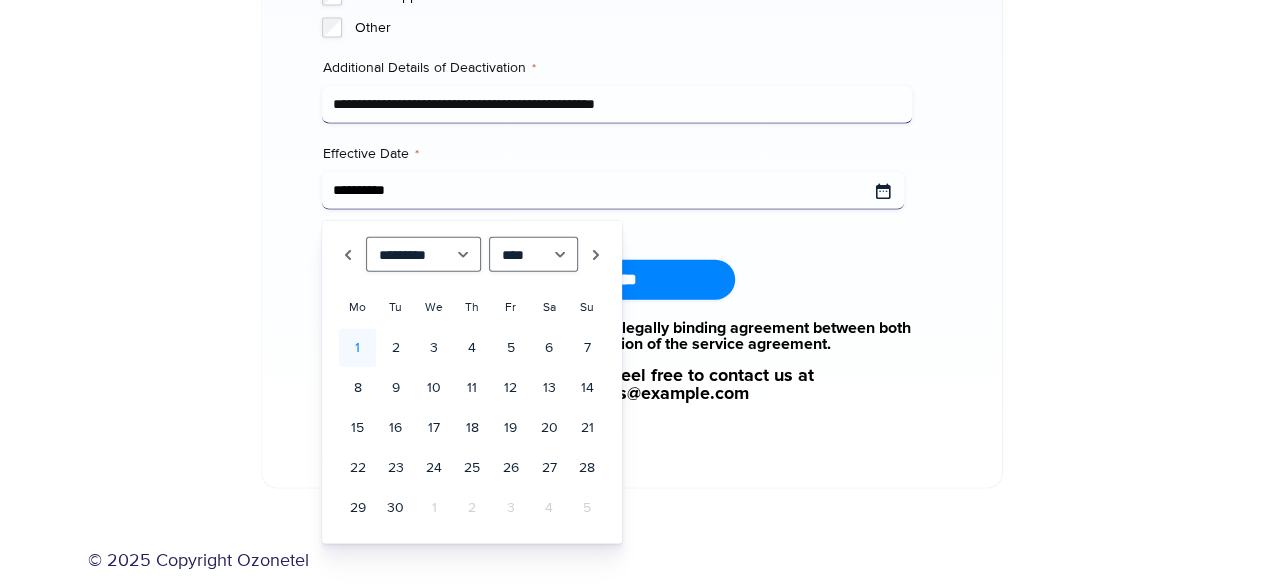 type on "**********" 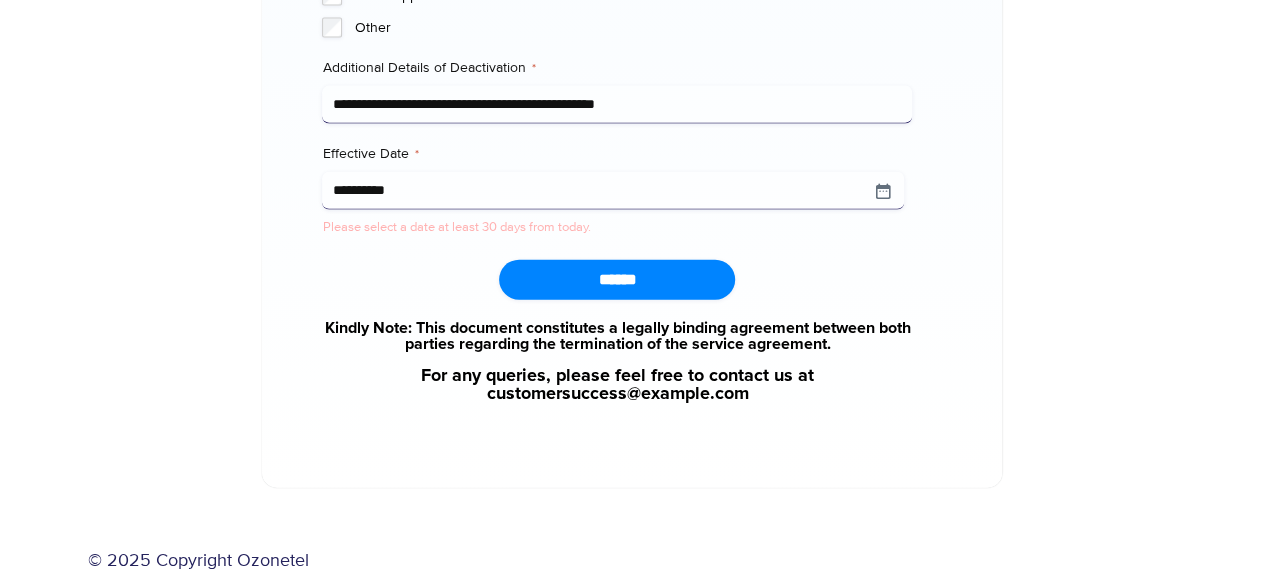 click on "******" at bounding box center (617, 280) 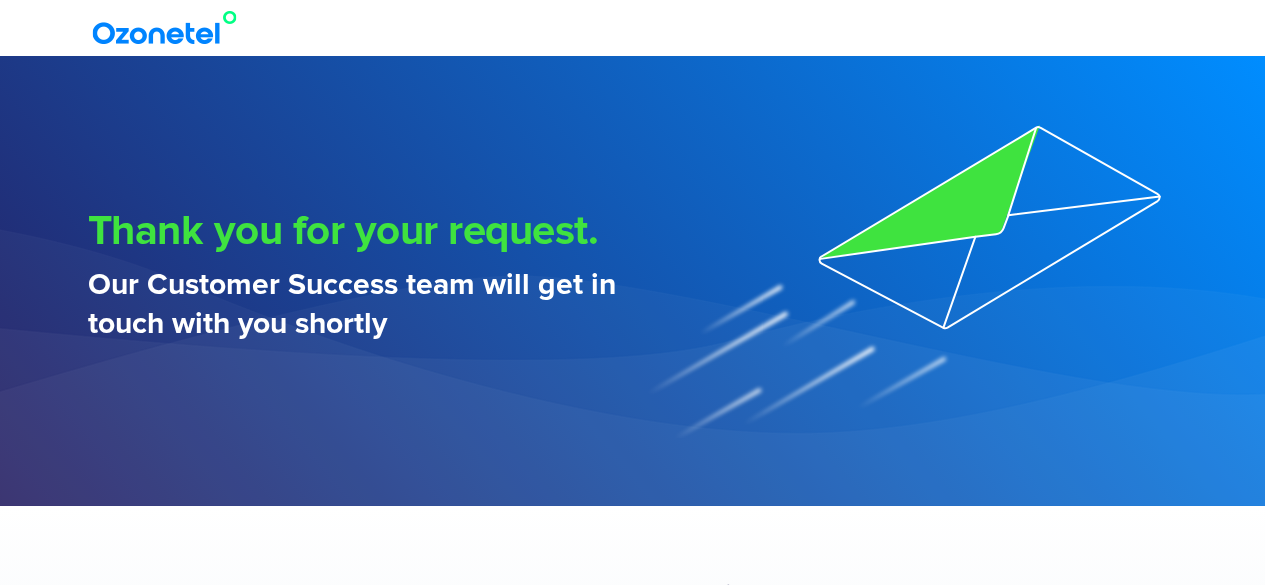 scroll, scrollTop: 0, scrollLeft: 0, axis: both 